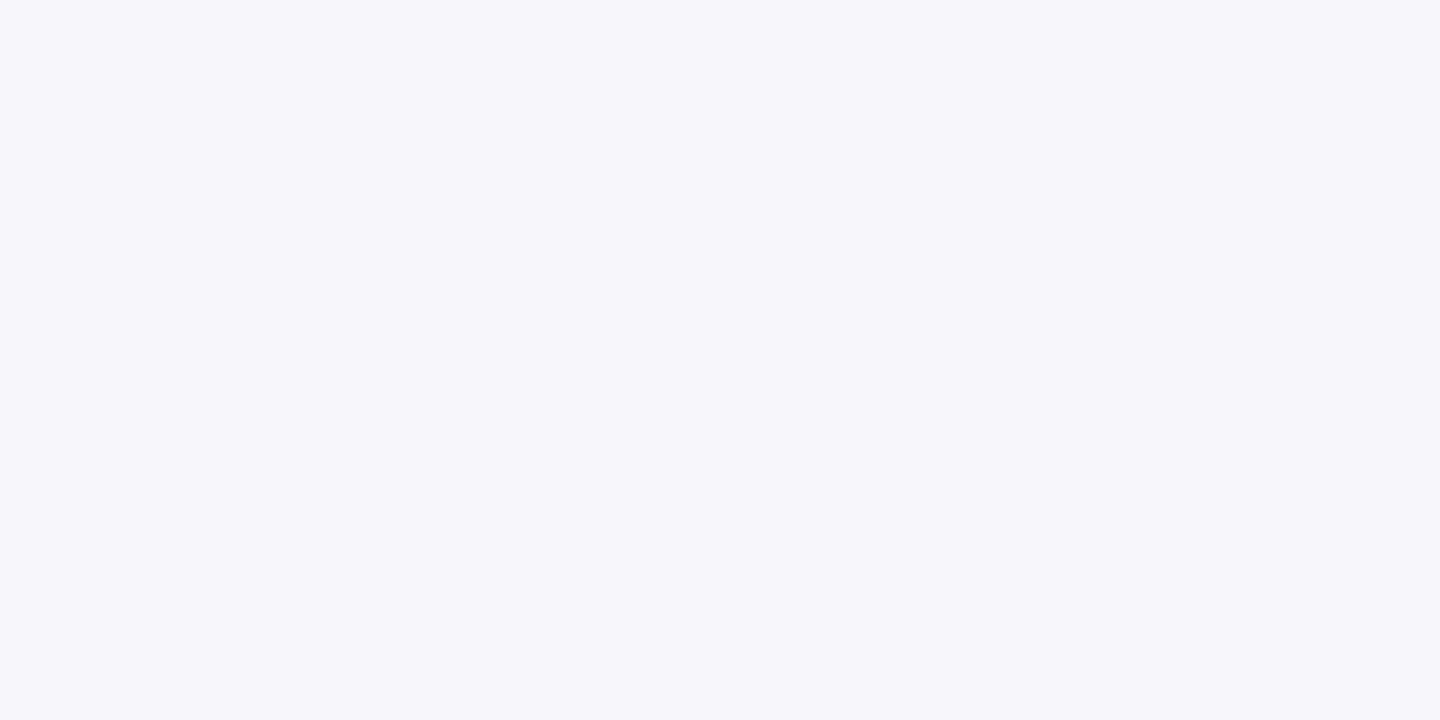 scroll, scrollTop: 0, scrollLeft: 0, axis: both 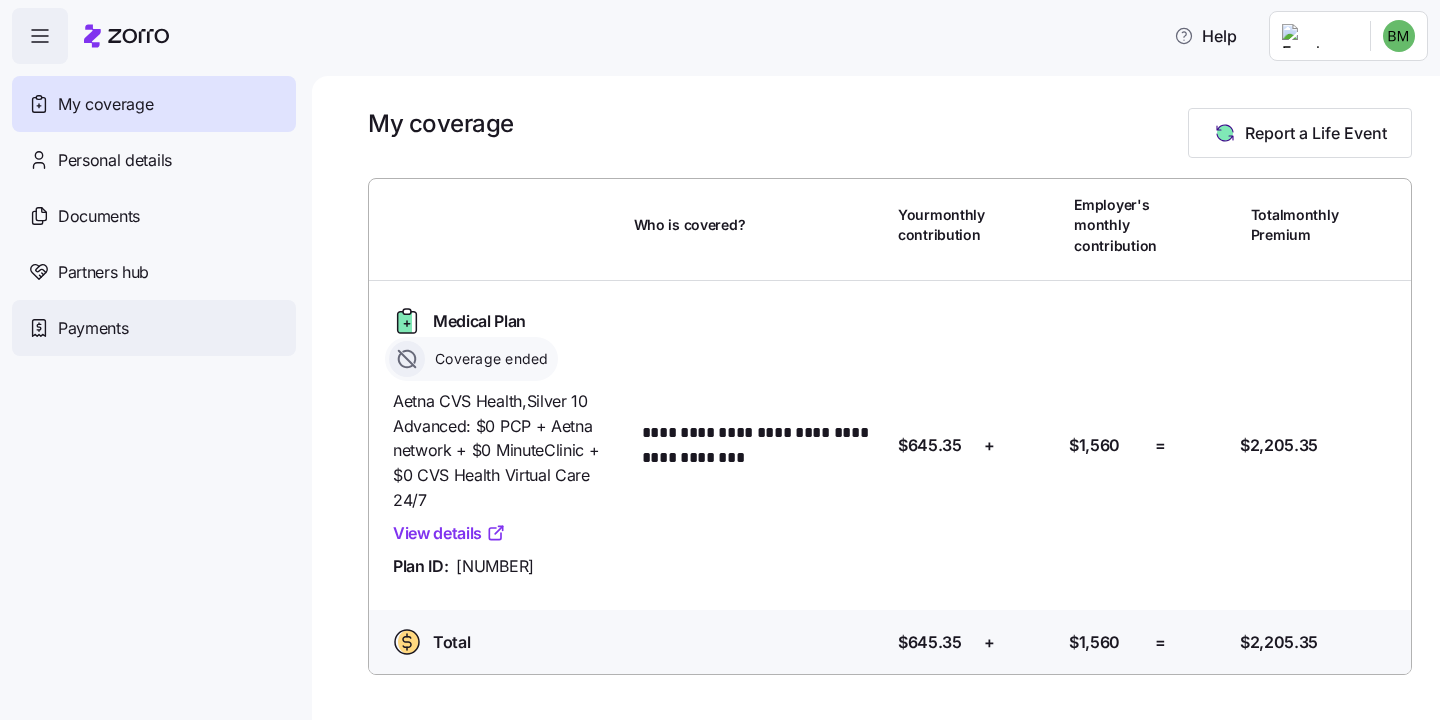 click on "Payments" at bounding box center [154, 328] 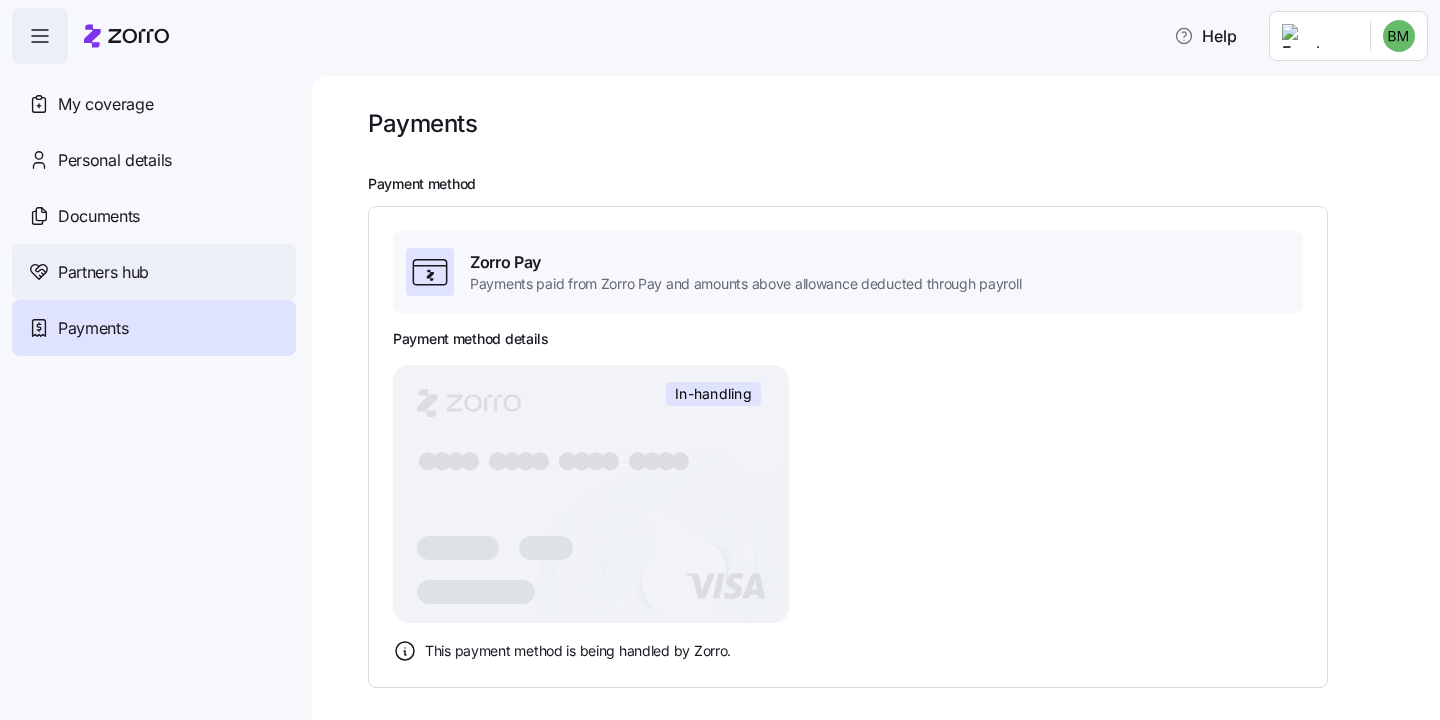 click on "Partners hub" at bounding box center [103, 272] 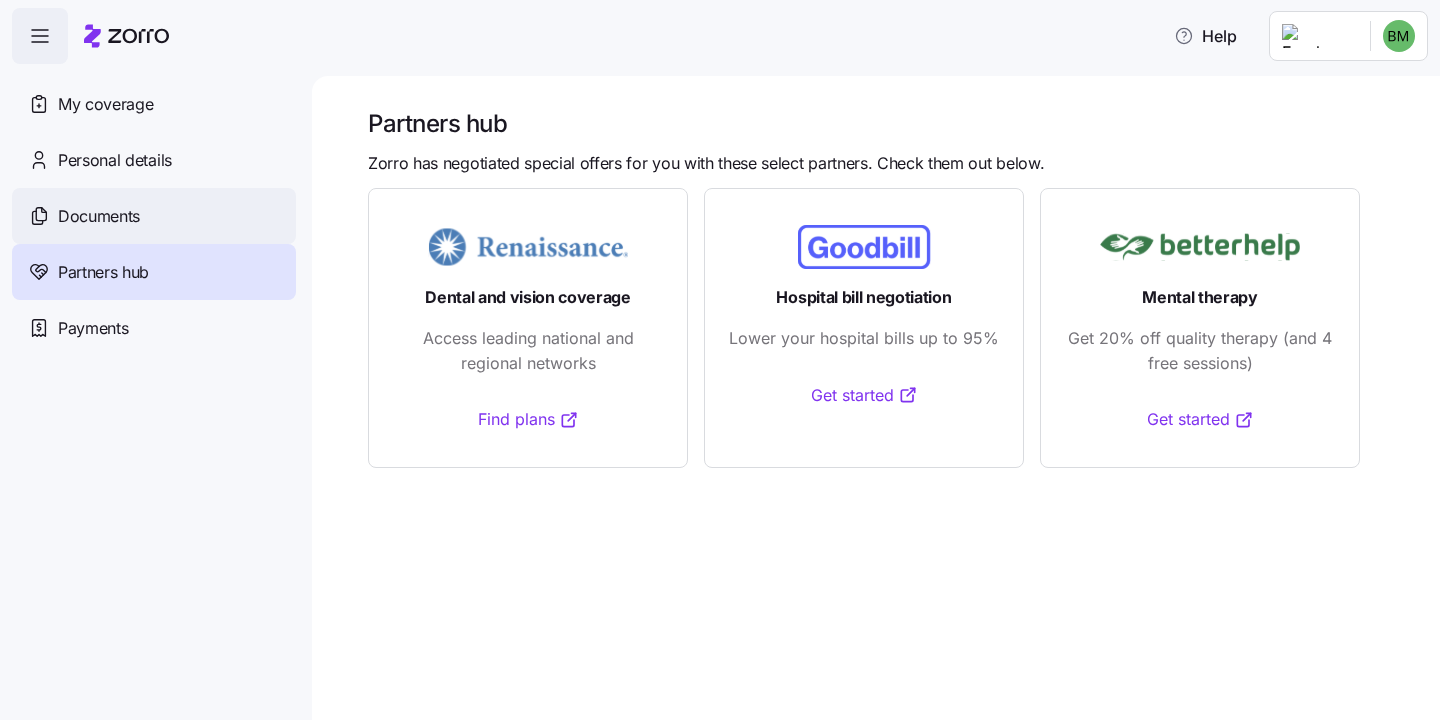 click on "Documents" at bounding box center [154, 216] 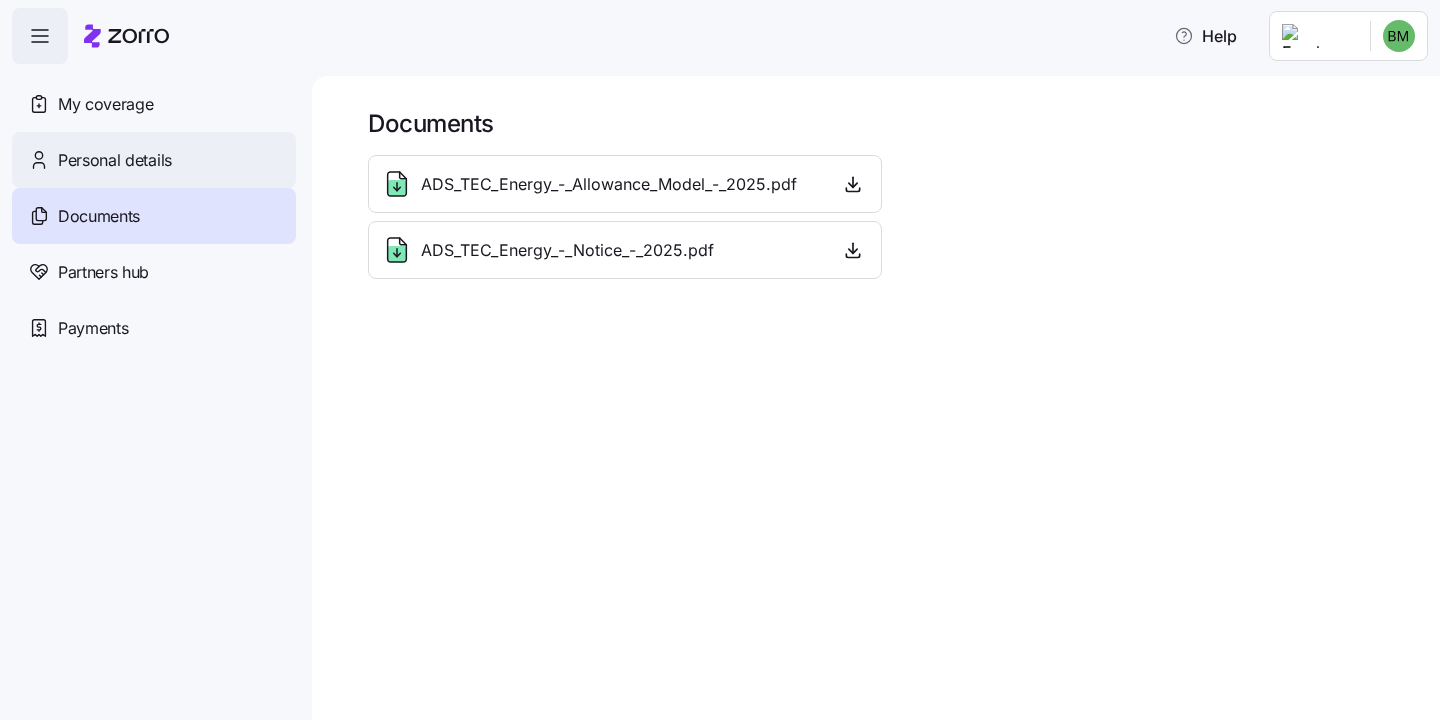 click on "Personal details" at bounding box center (115, 160) 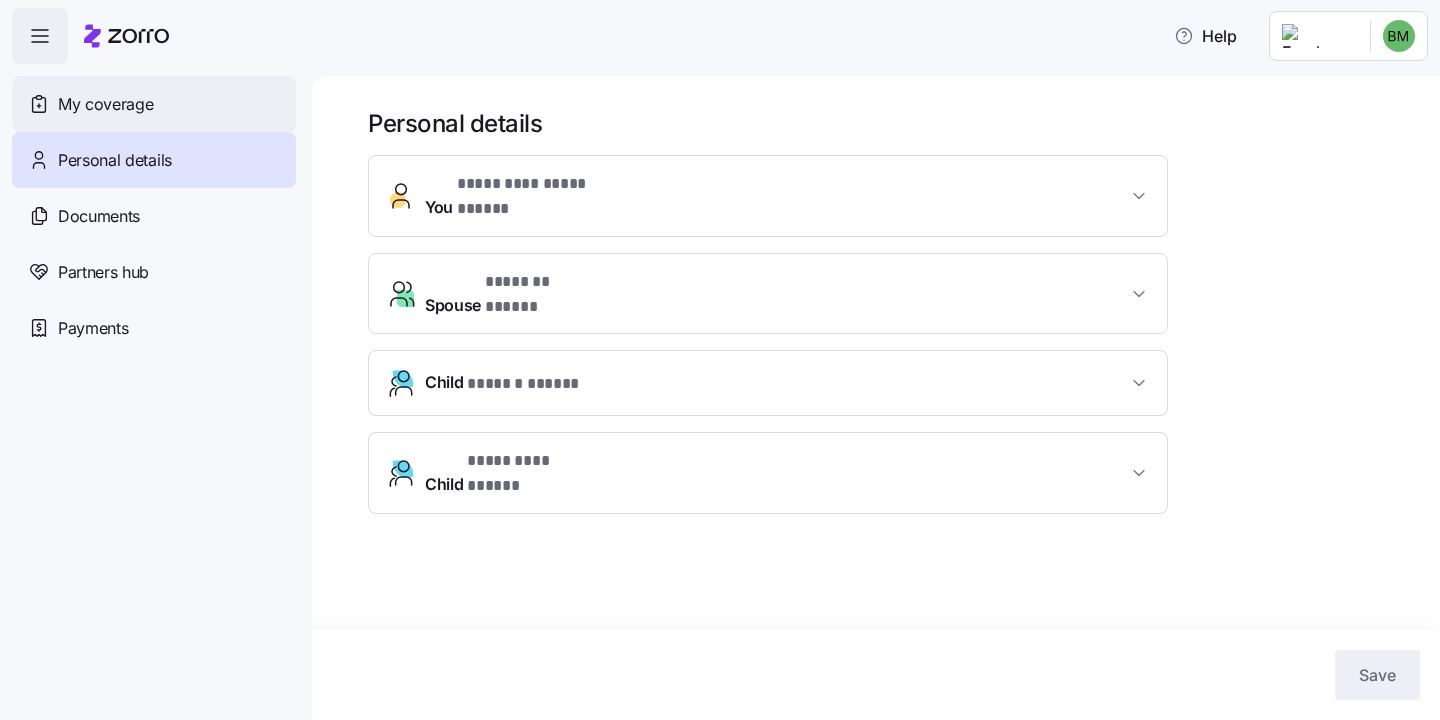 click on "My coverage" at bounding box center [154, 104] 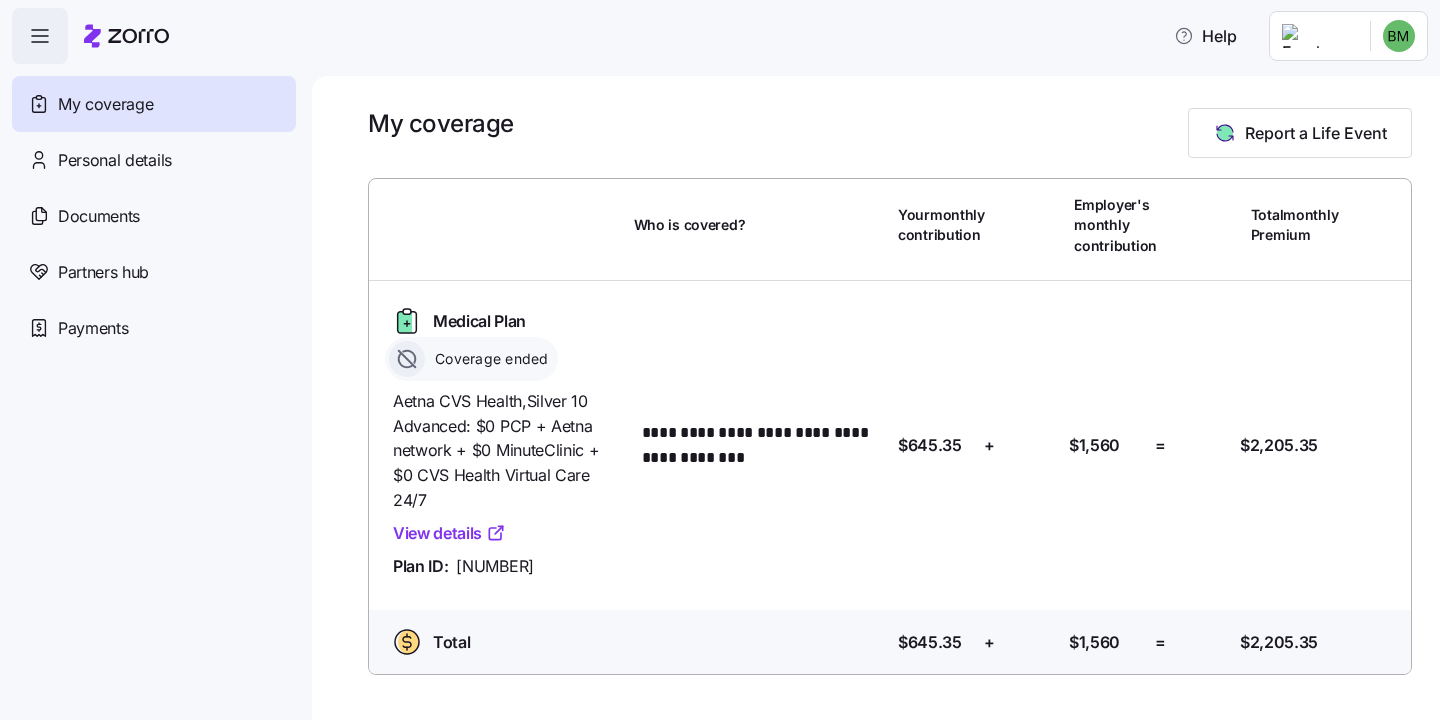click at bounding box center [40, 36] 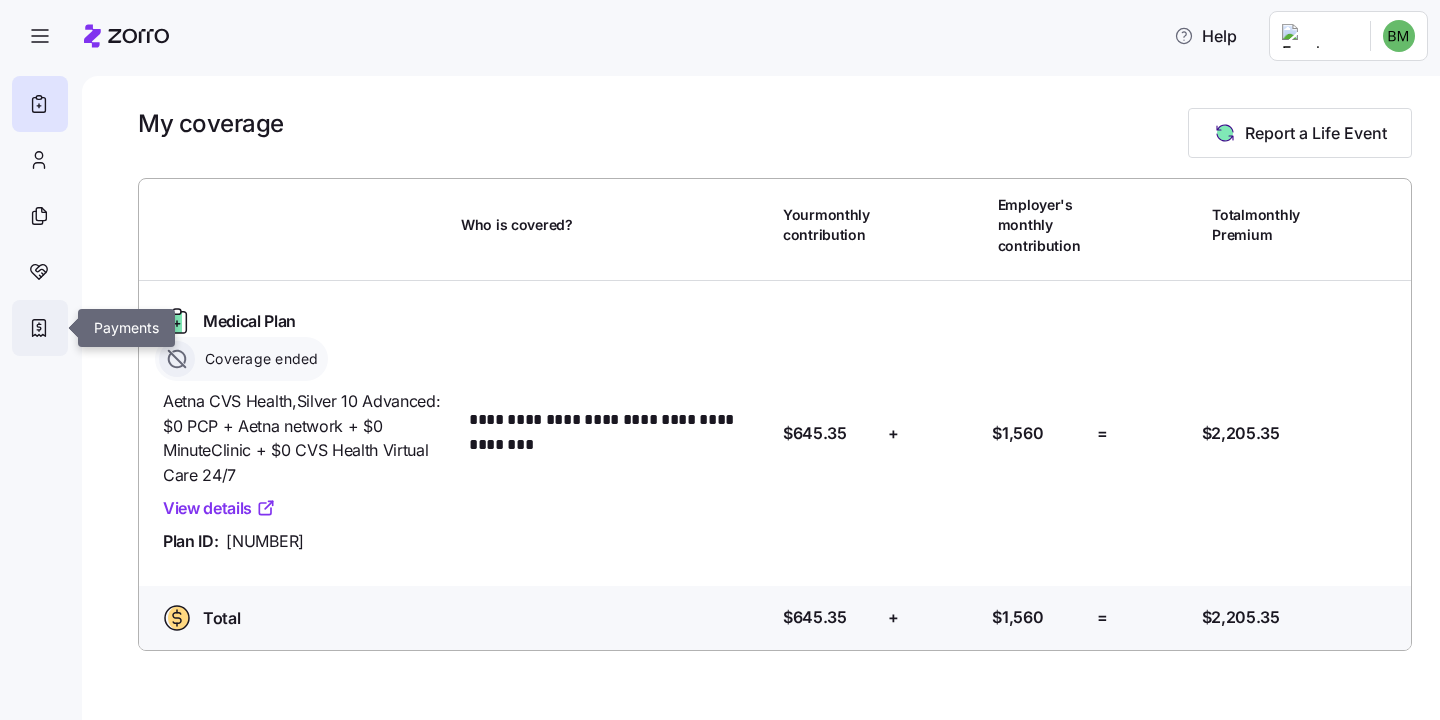 click 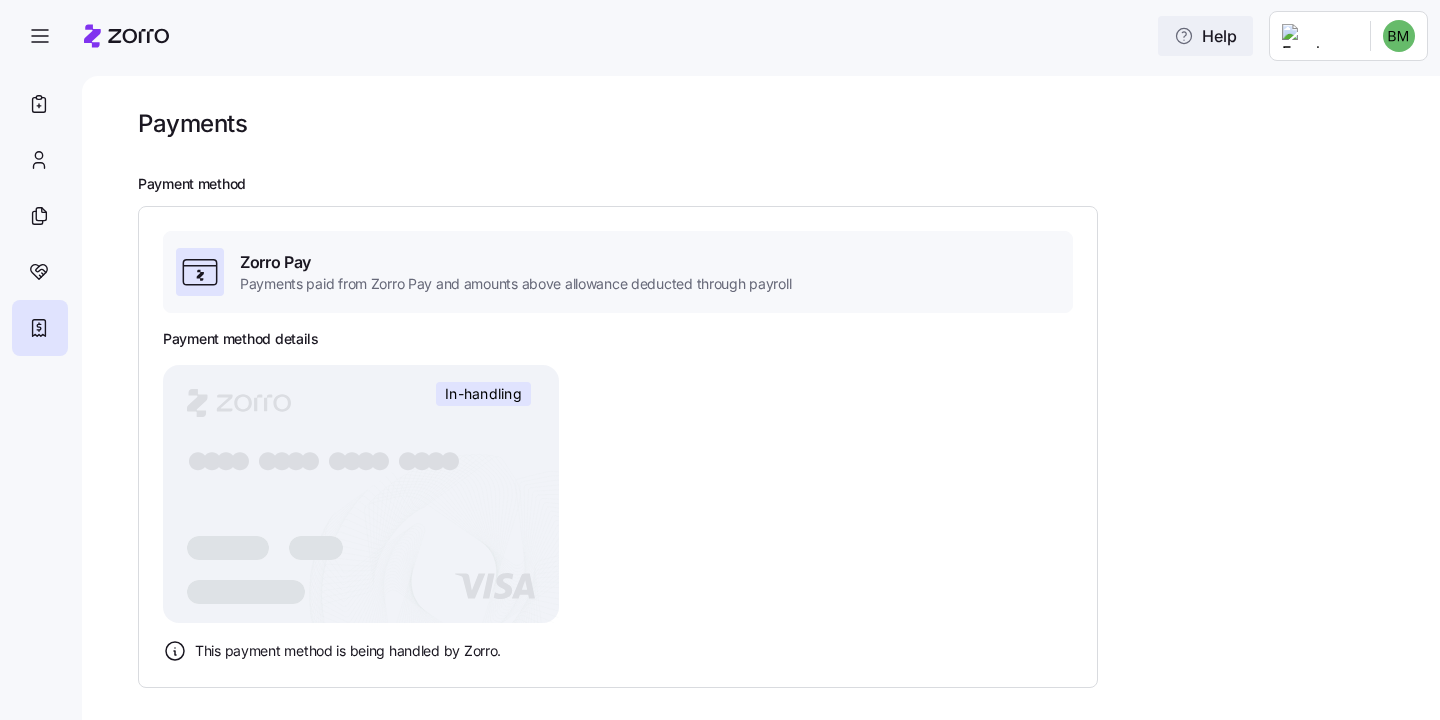 click on "Help" at bounding box center [1205, 36] 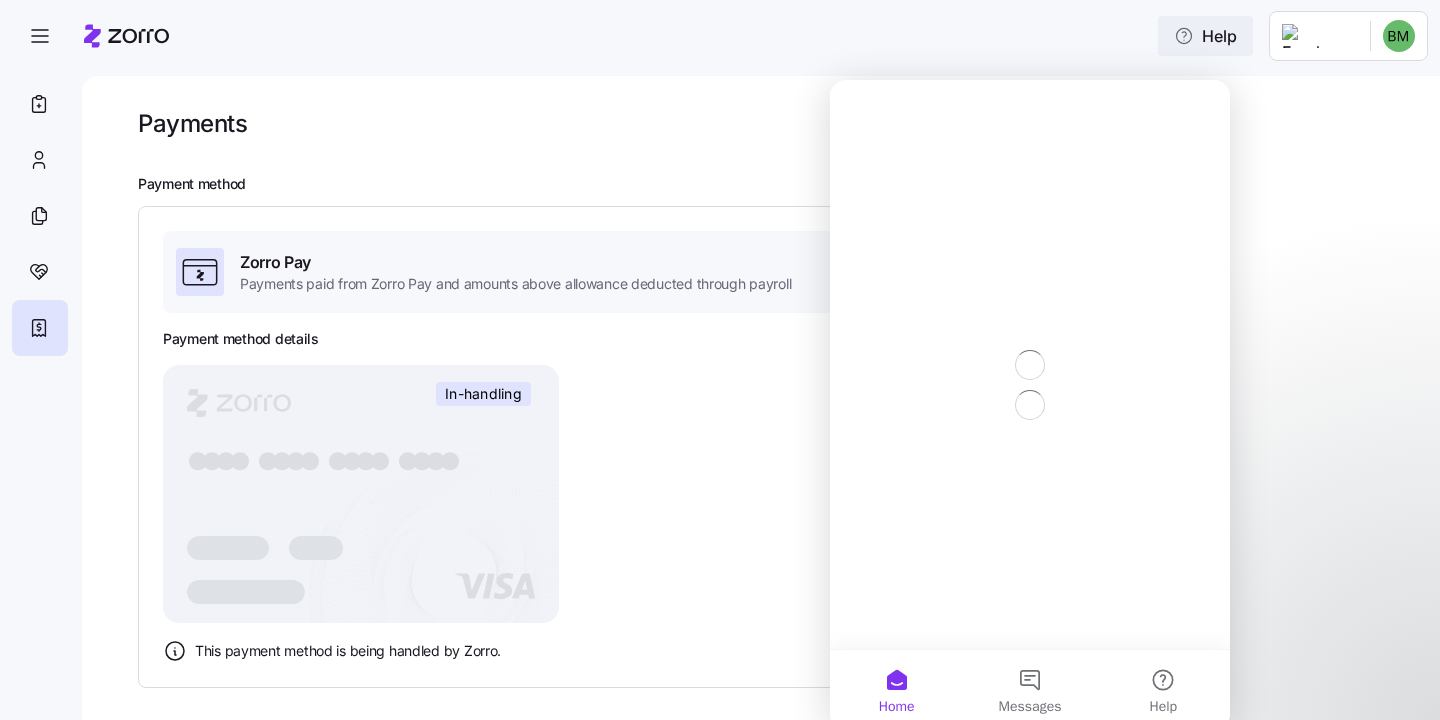 scroll, scrollTop: 0, scrollLeft: 0, axis: both 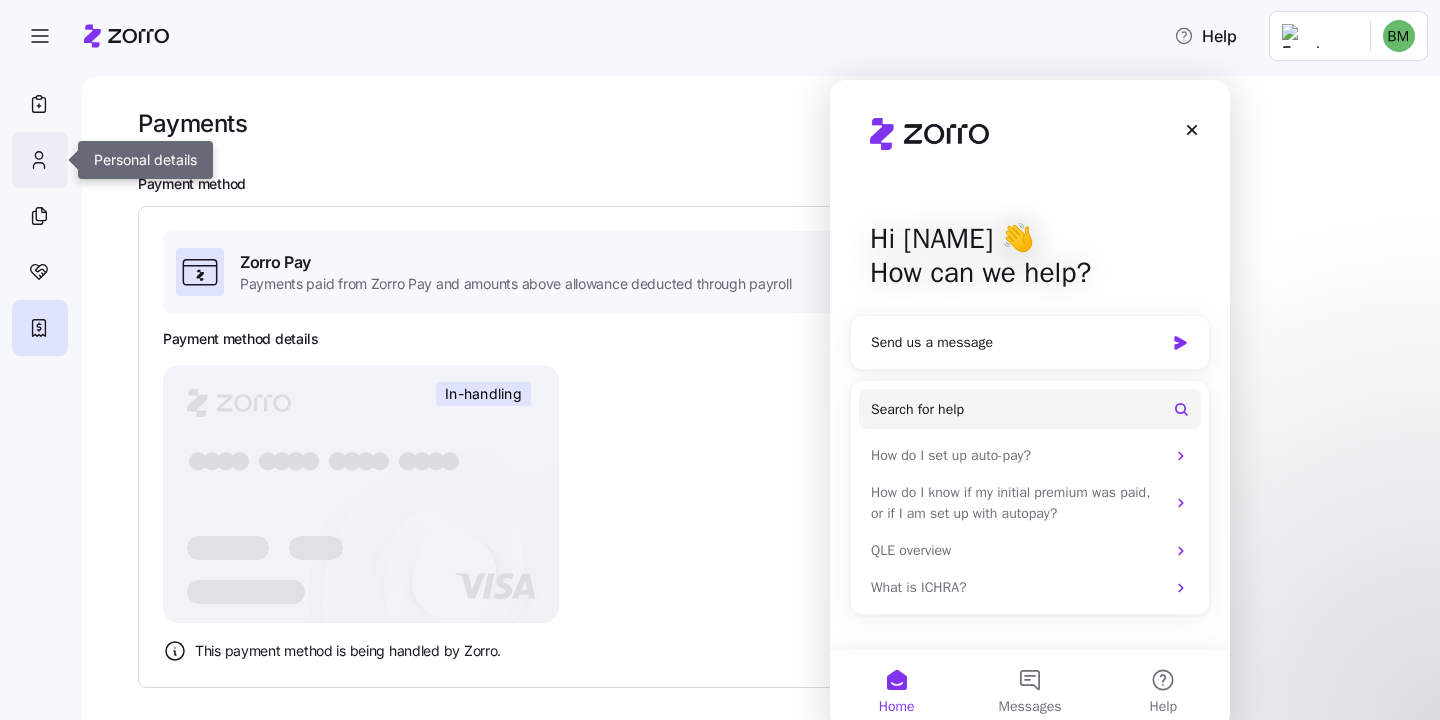 click 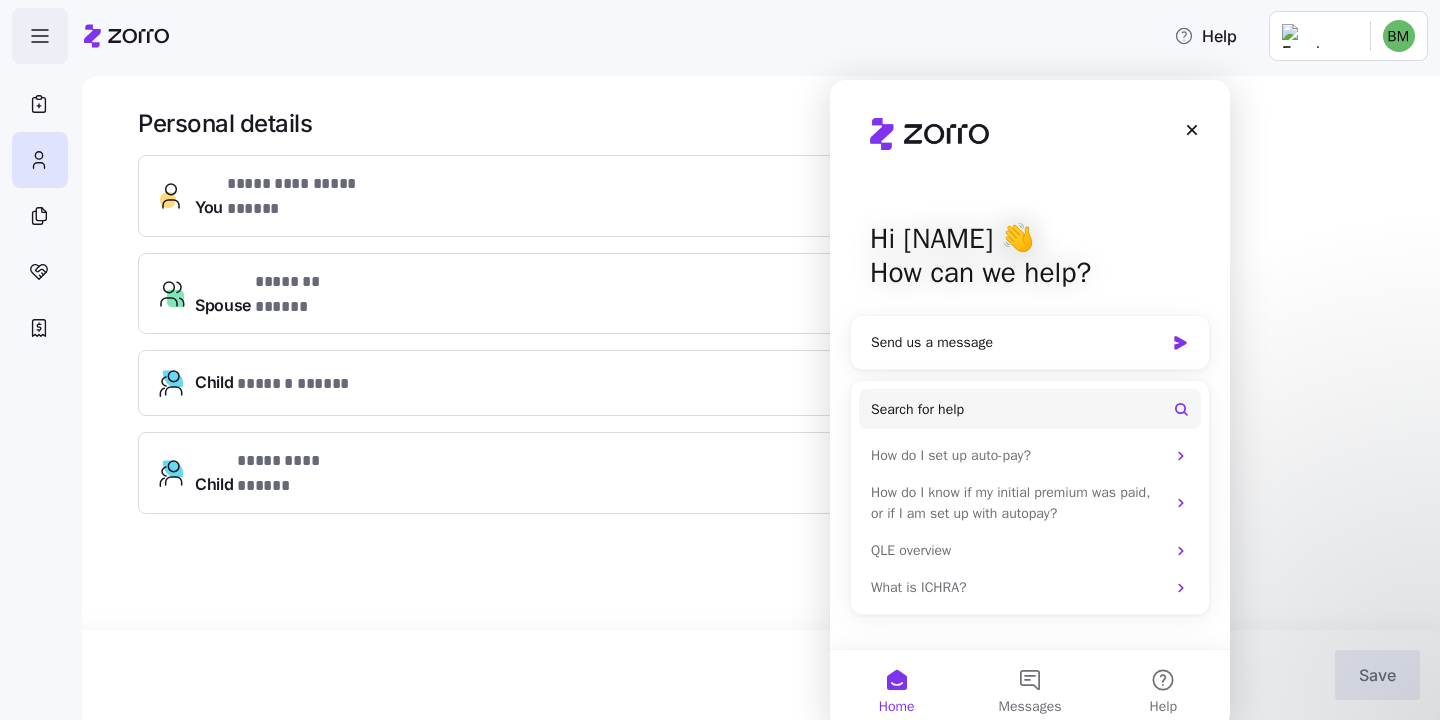 click 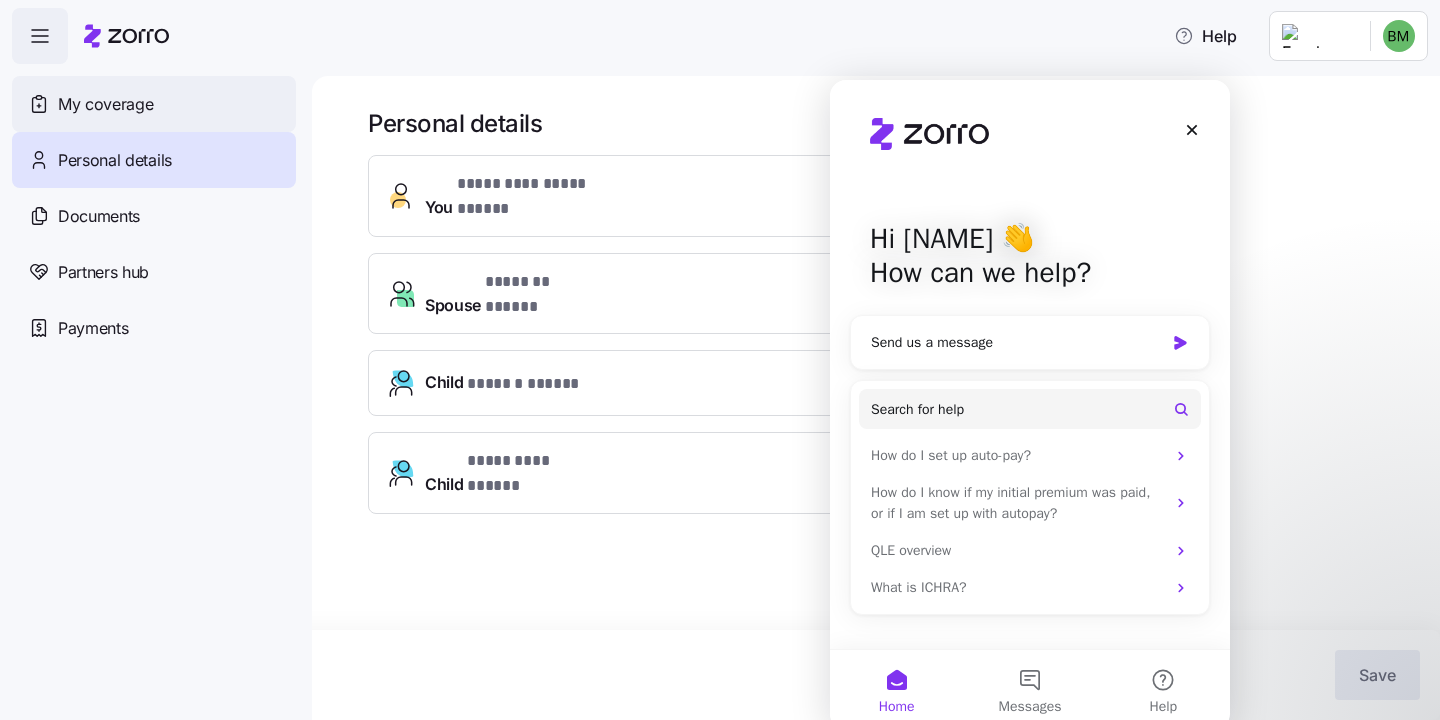 click on "My coverage" at bounding box center [105, 104] 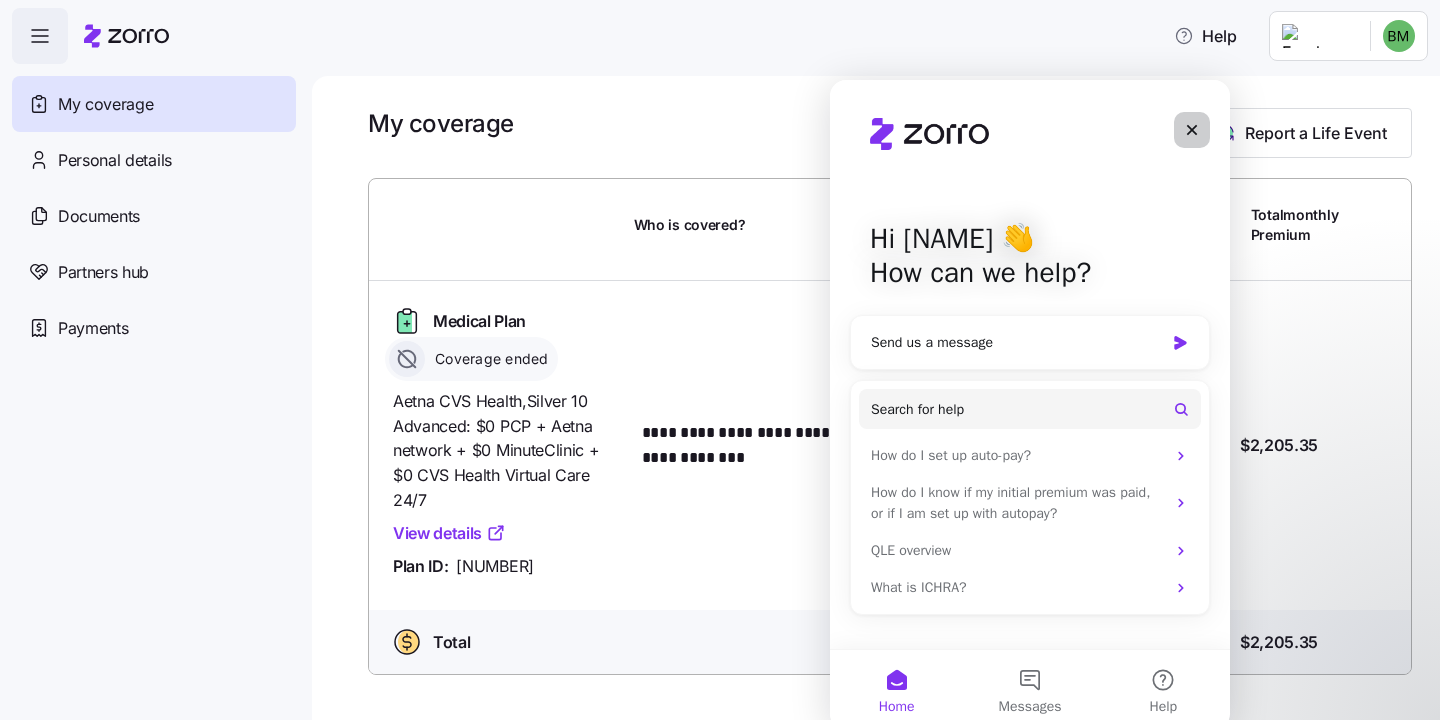 click at bounding box center (1192, 130) 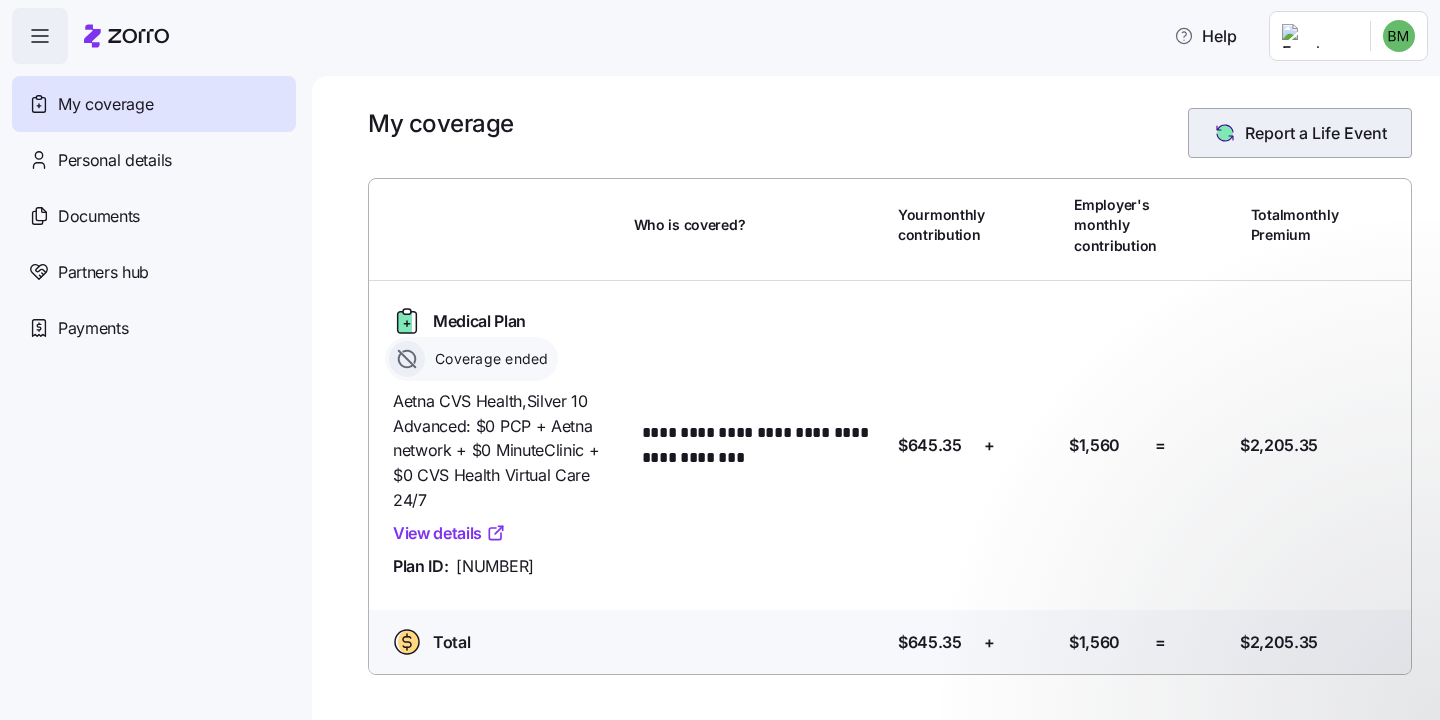 scroll, scrollTop: 0, scrollLeft: 0, axis: both 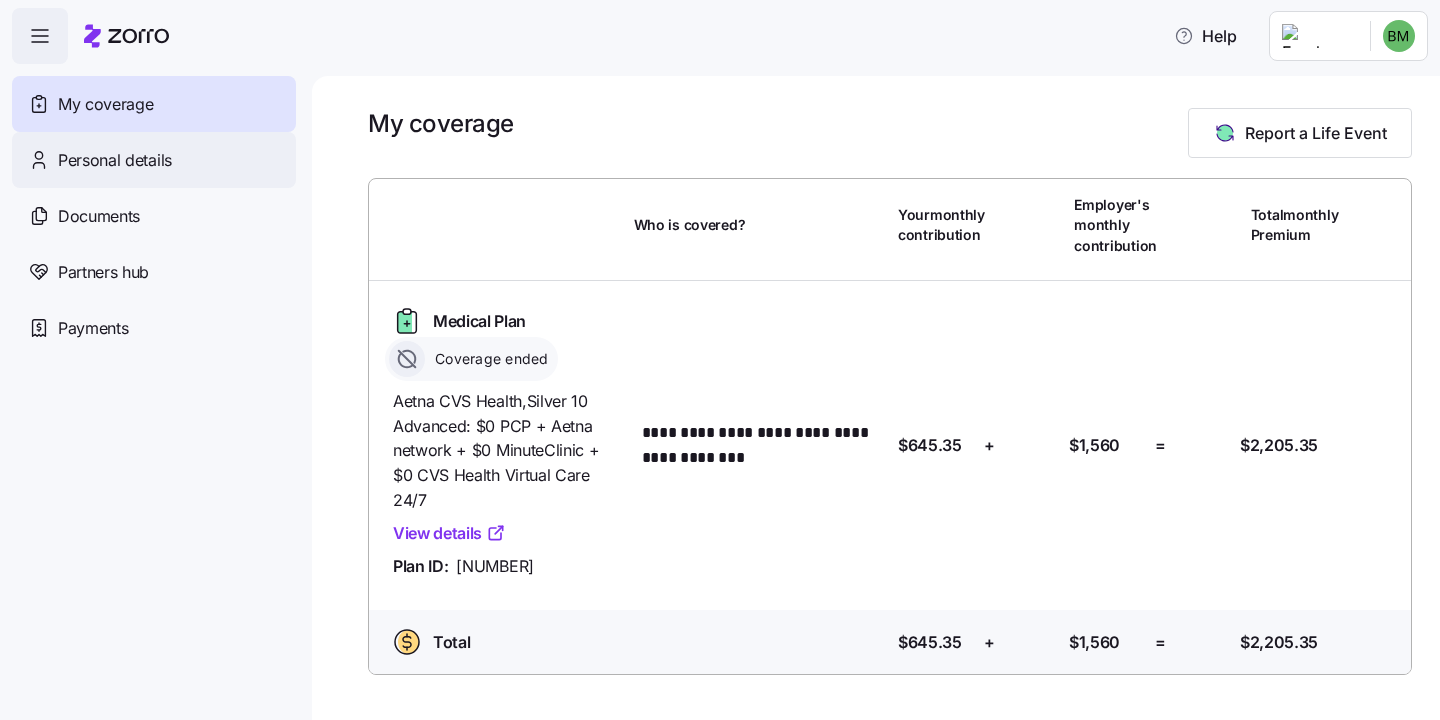click on "Personal details" at bounding box center [115, 160] 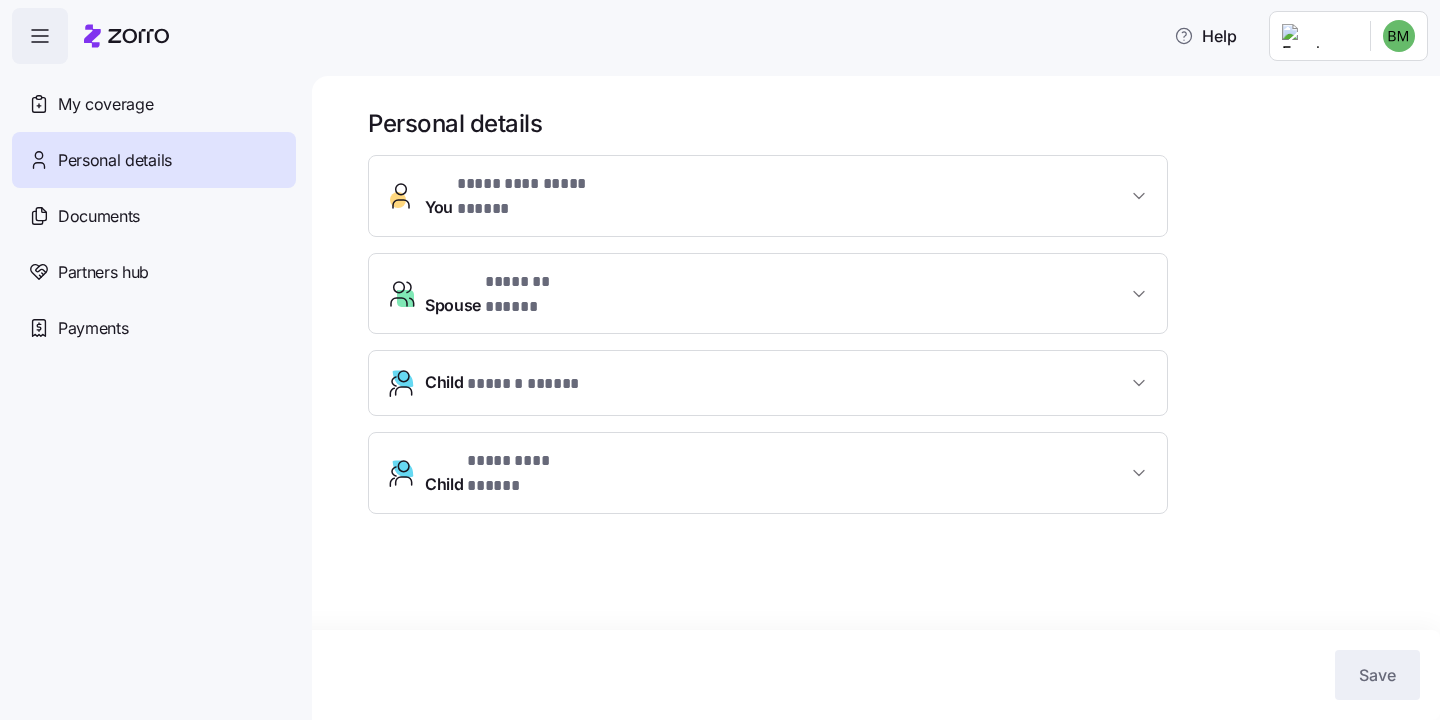 click on "**********" at bounding box center (544, 184) 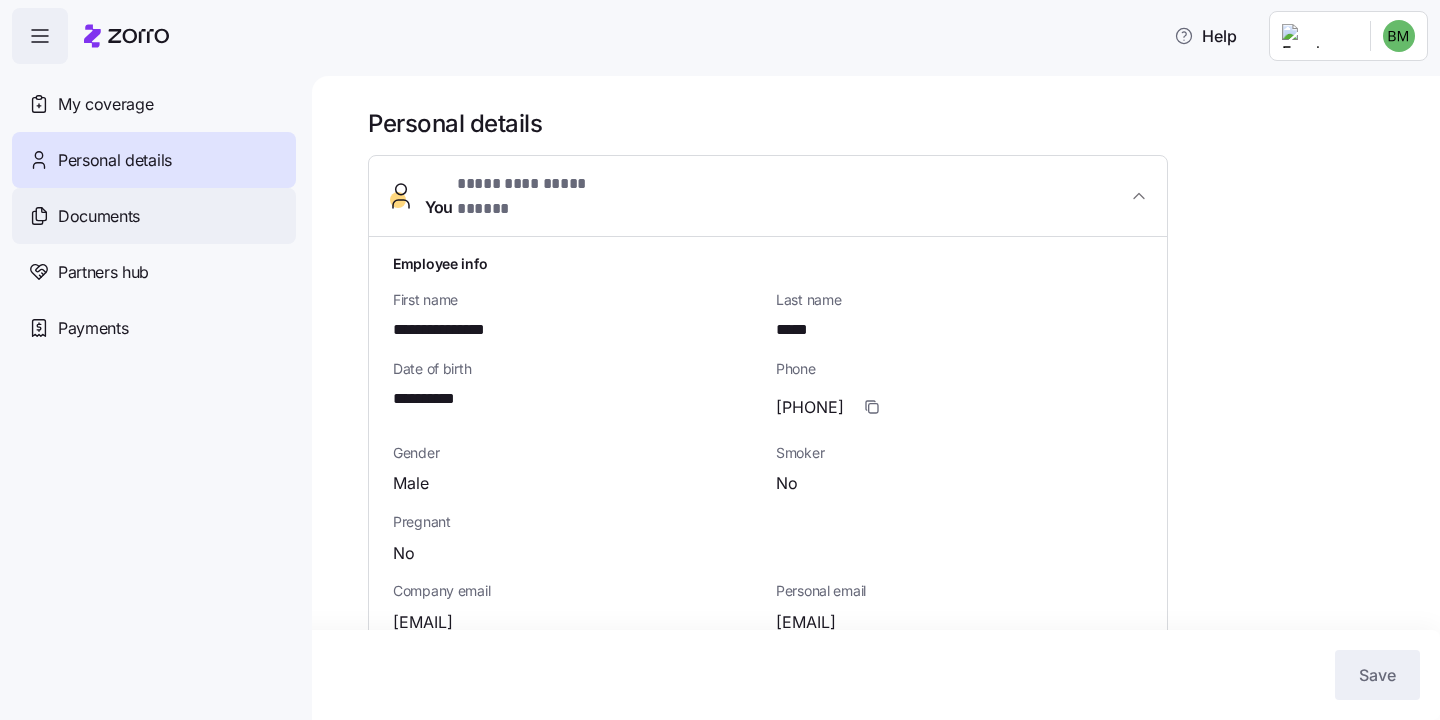 click on "Documents" at bounding box center [154, 216] 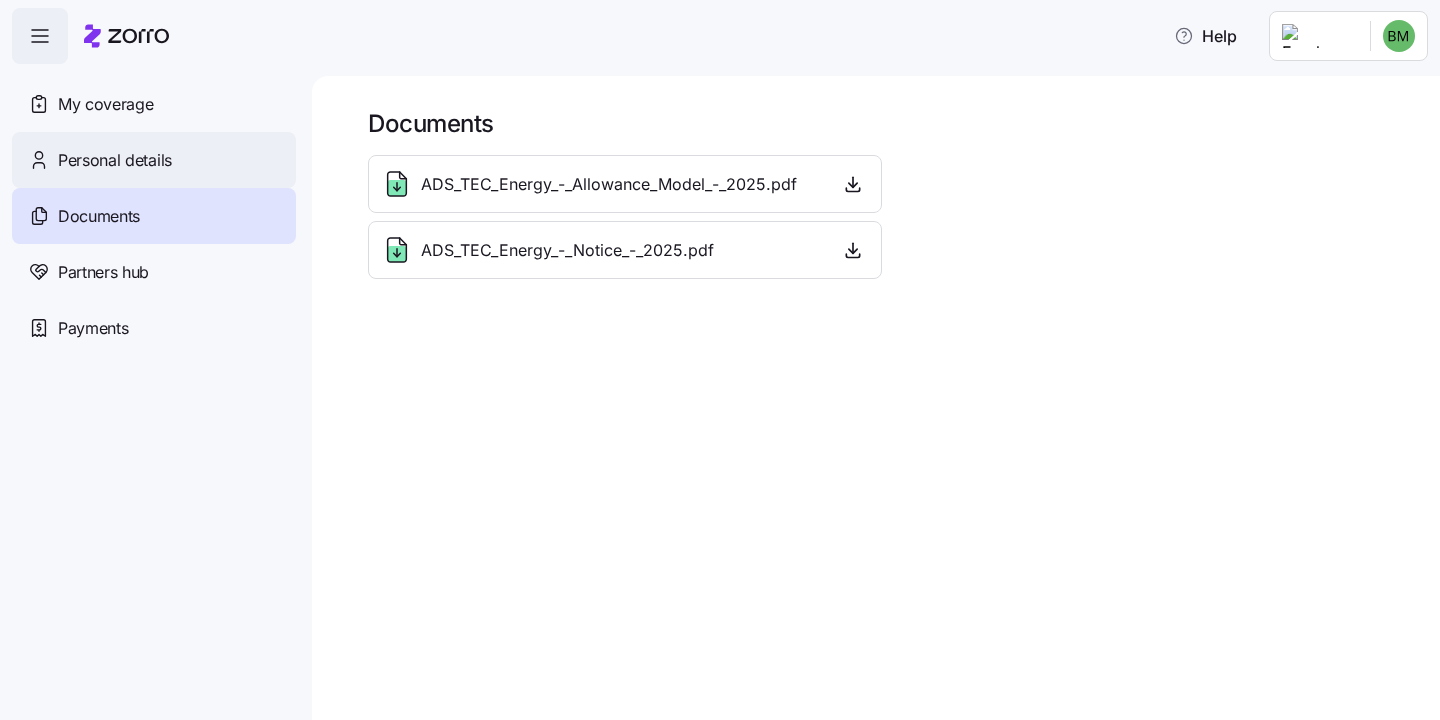 click on "Personal details" at bounding box center (115, 160) 